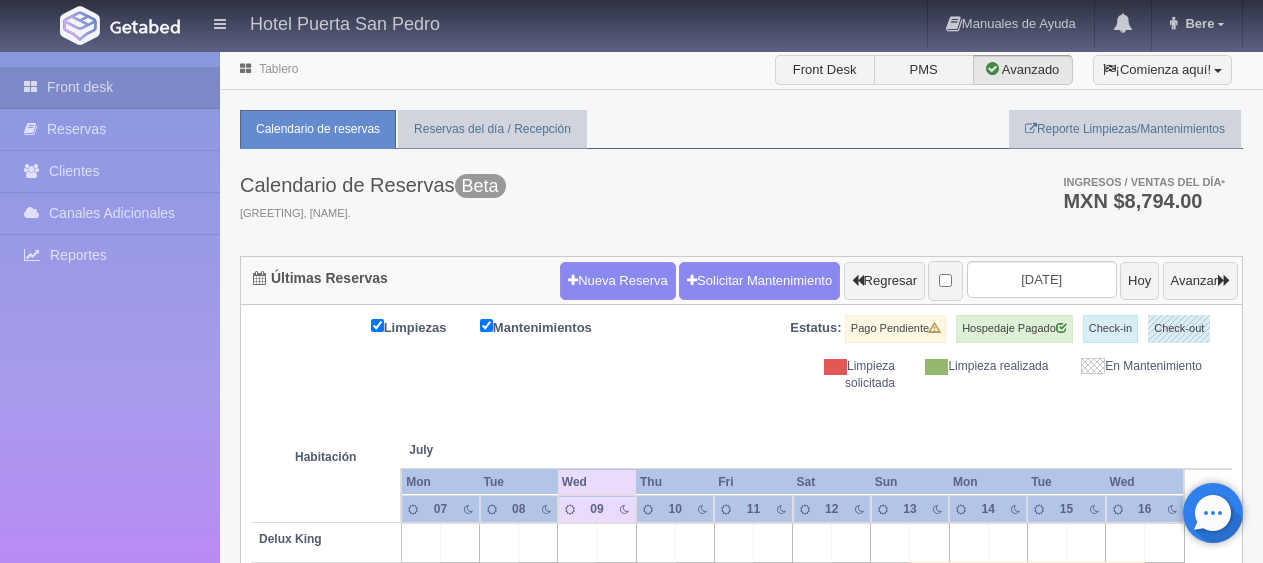 scroll, scrollTop: 0, scrollLeft: 0, axis: both 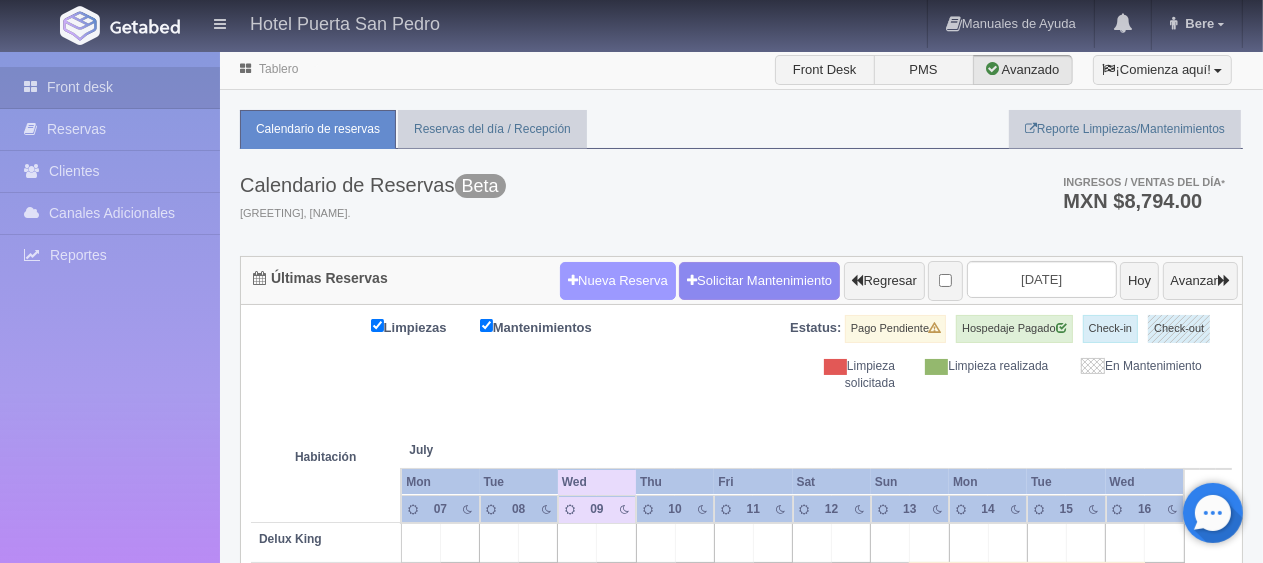 click on "Nueva Reserva" at bounding box center [618, 281] 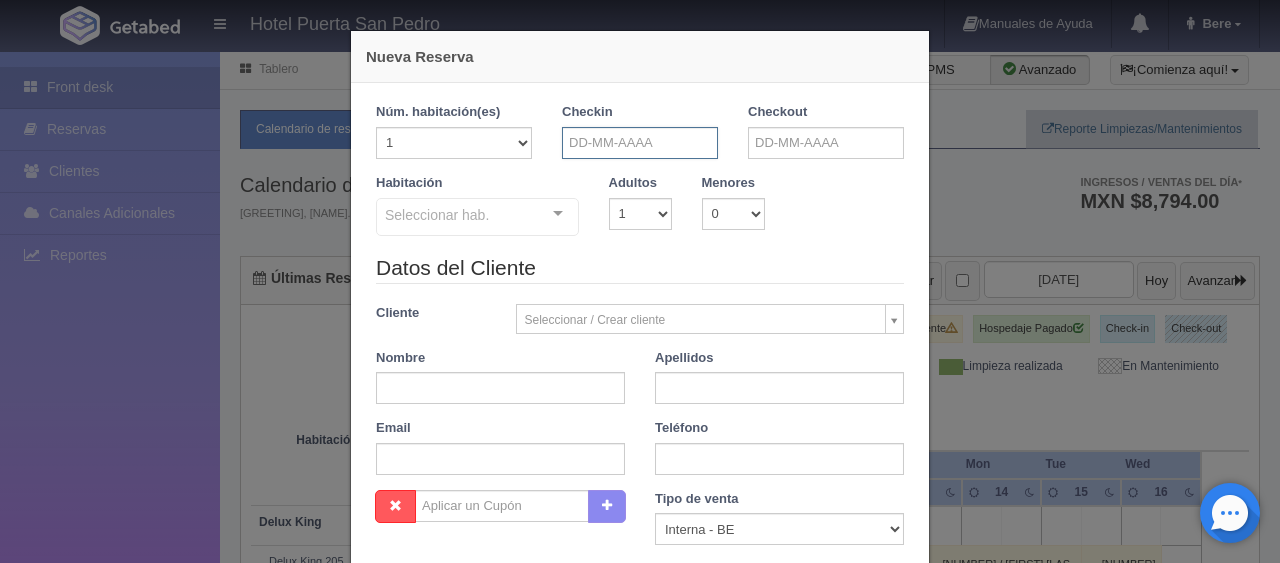 click at bounding box center [640, 143] 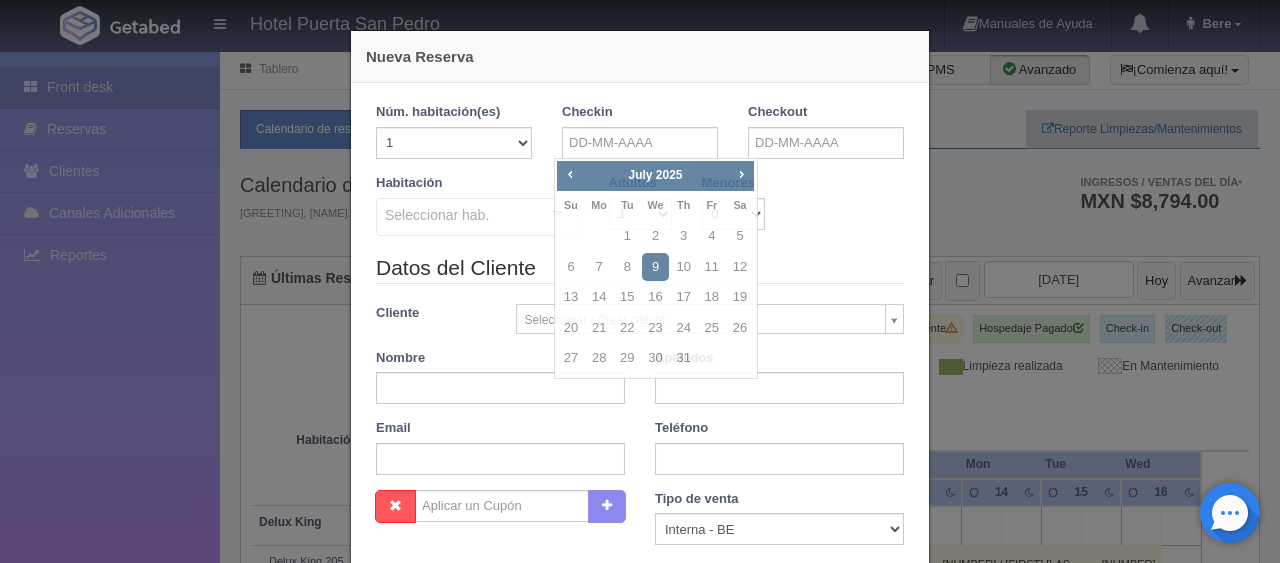 click on "Nueva Reserva   1   Núm. habitación(es)   1   2   3   4   5   6   7   8   9   10   11   12   13   14   15   16   17   18   19   20   Checkin     Checkout       Habitación
Seleccionar hab.
SUITE SUITE - Sin asignar   SUITE 301     Habitación Personas con Movilidad Reducida Habitación Personas con Movilidad Reducida - Sin asignar   104     Ejecutiva Doble Ejecutiva Doble - Sin asignar   Ejecutiva Doble 101   Ejecutiva Doble 102   Ejecutiva Doble 103   Ejecutiva Doble 201   Ejecutiva Doble 202   Ejecutiva Doble 203   Ejecutiva Doble 303     Ejecutiva King Ejecutiva King - Sin asignar   Ejecutiva King 204   Ejecutiva King 209   Ejecutiva King 210   Ejecutiva King 304     Premier Doble Premier Doble - Sin asignar   Premier Doble 206   Premier Doble 207   Premier Doble 211   Premier Doble 212     Delux King Delux King - Sin asignar   Delux King 205   Delux King 208   Delux King 305     No elements found. Consider changing the search query.   List is empty.         1" at bounding box center [640, 281] 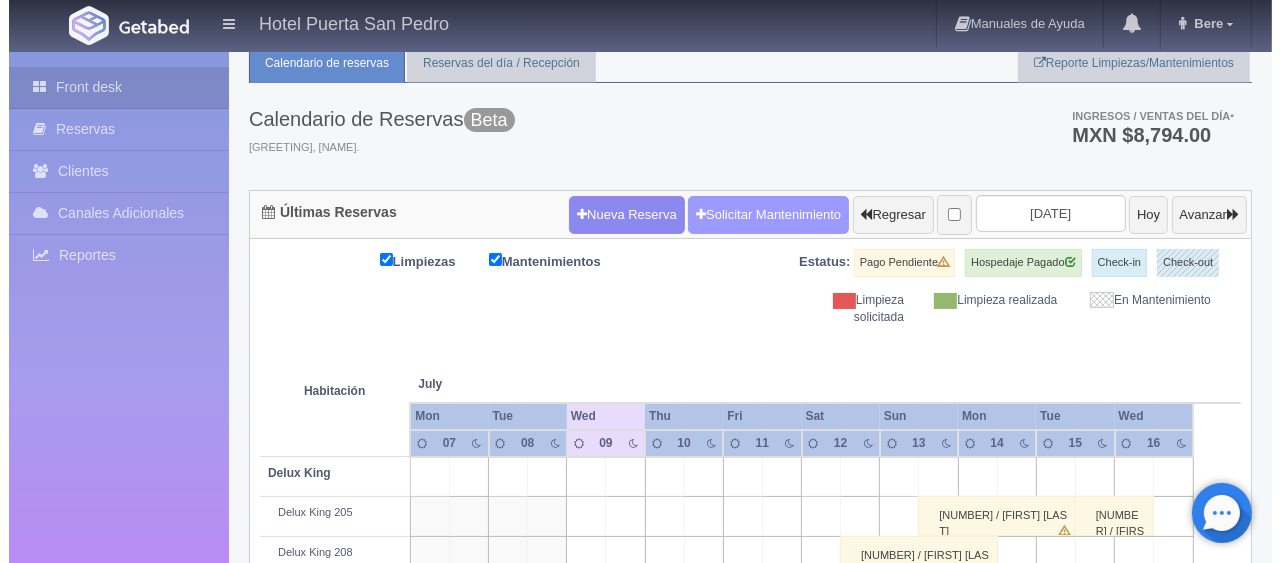 scroll, scrollTop: 0, scrollLeft: 0, axis: both 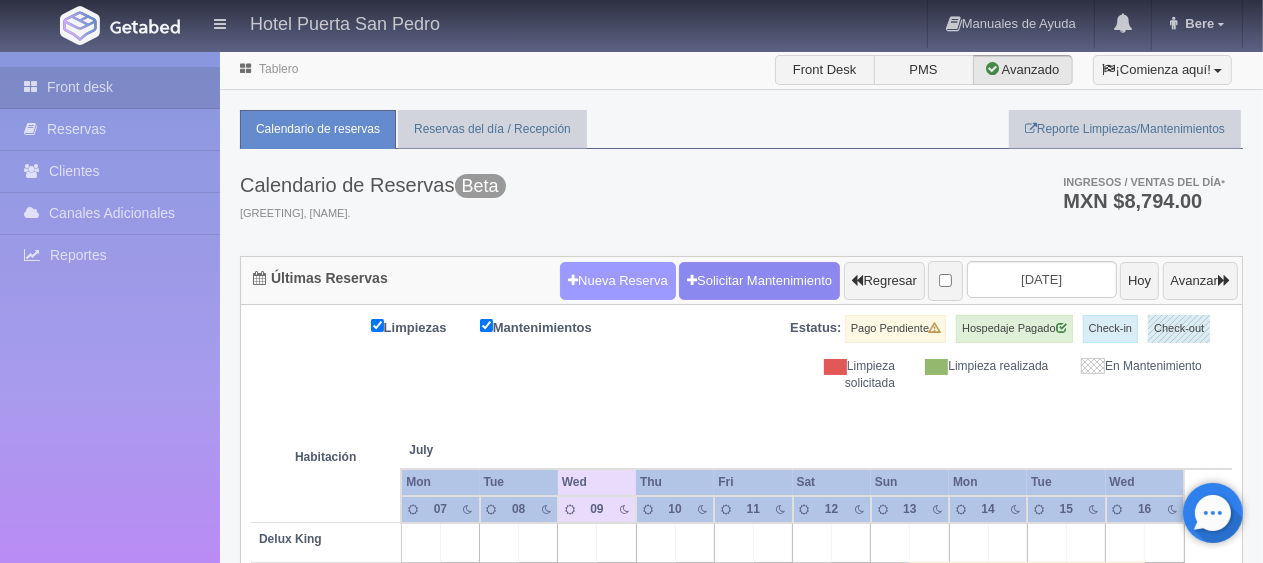 click on "Nueva Reserva" at bounding box center [618, 281] 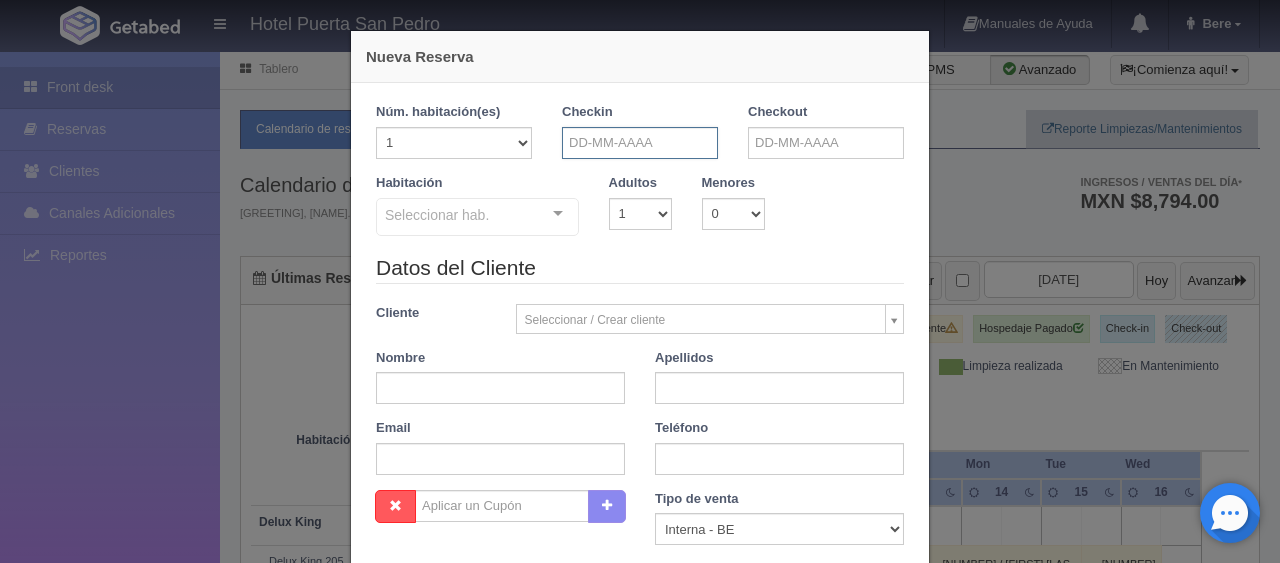click at bounding box center (640, 143) 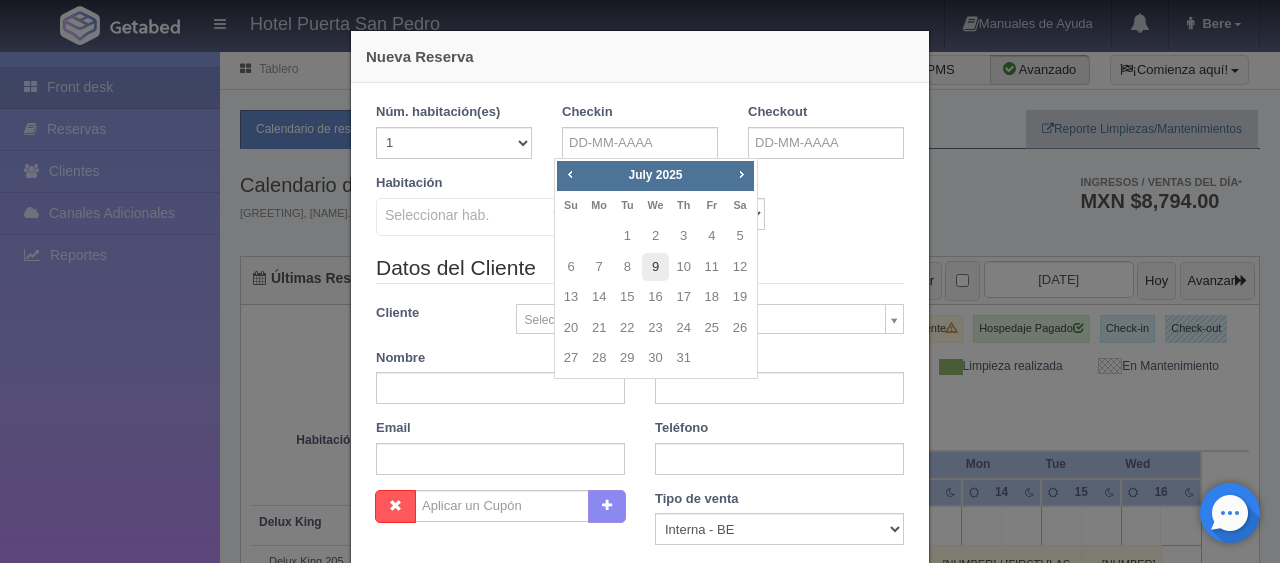 click on "9" at bounding box center [655, 267] 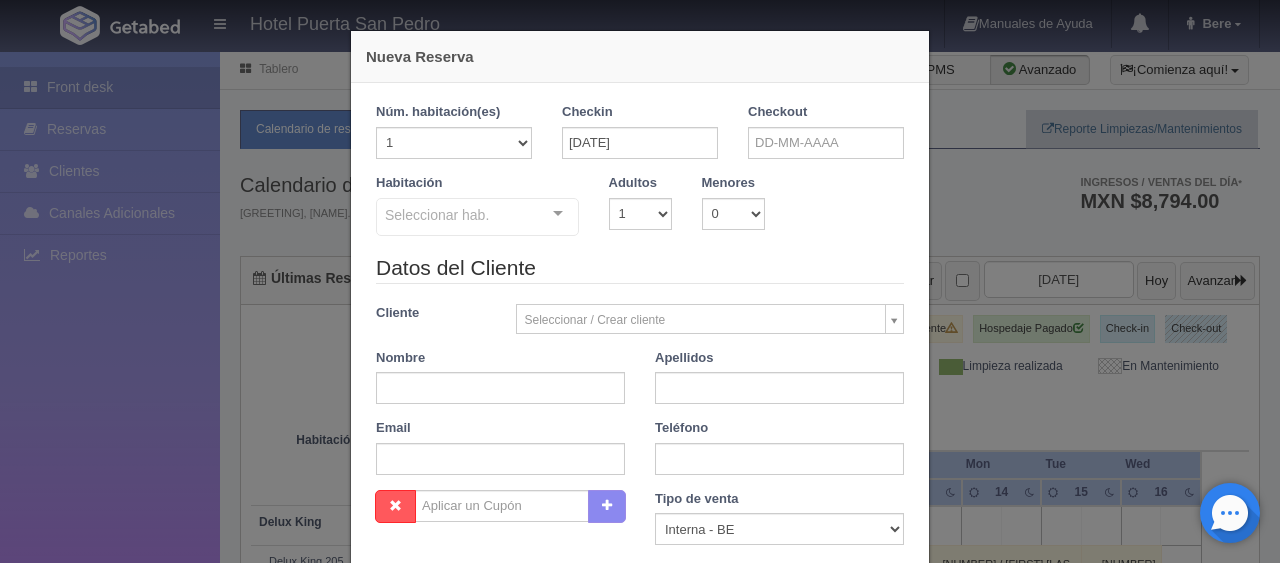 click on "Checkout" at bounding box center (826, 138) 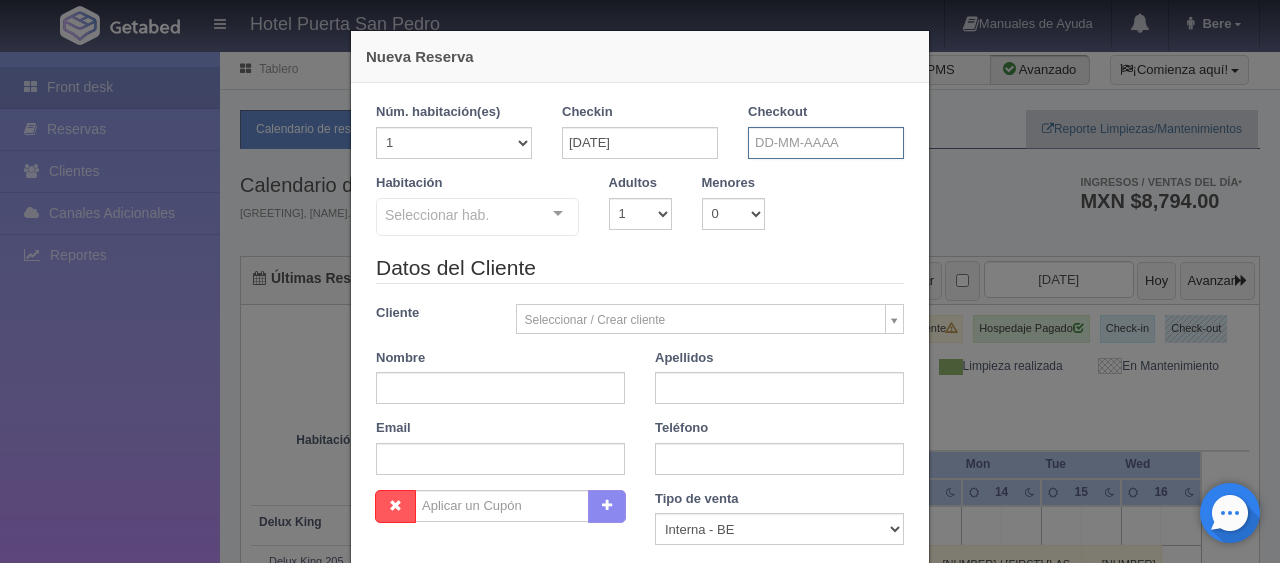 click at bounding box center [826, 143] 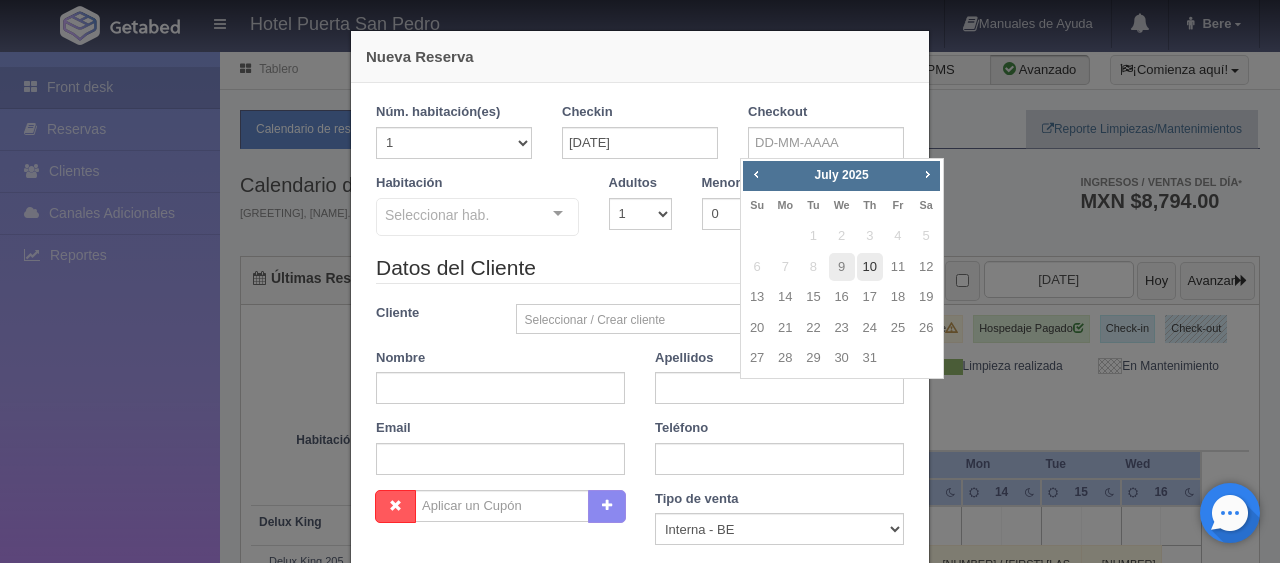 click on "10" at bounding box center [870, 267] 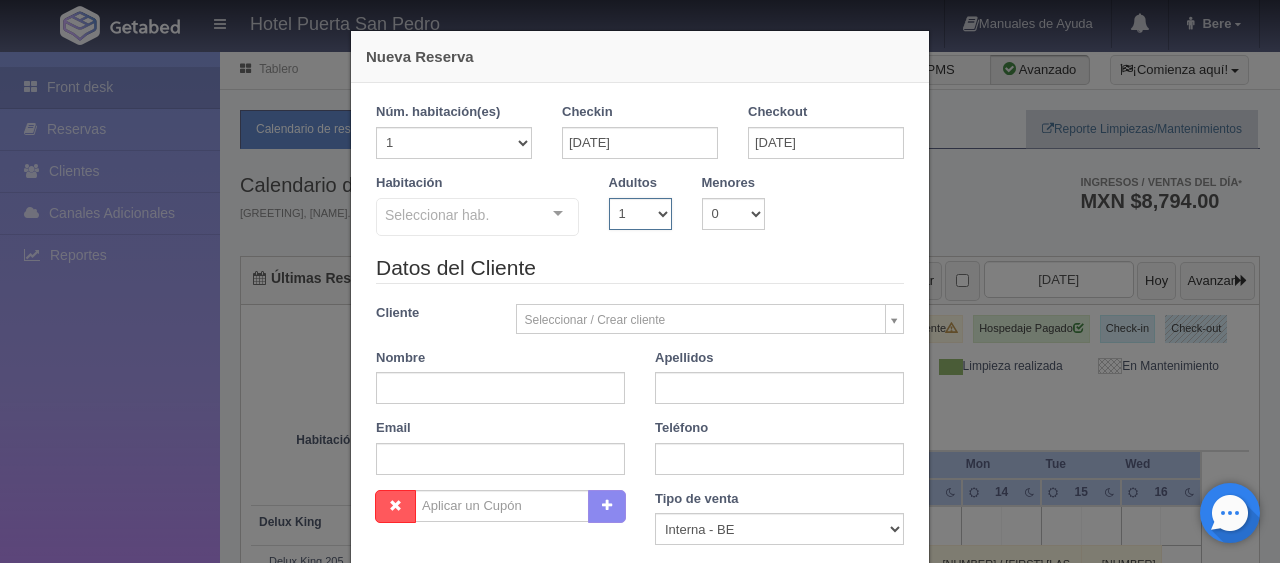 click on "1   2   3   4   5   6   7   8   9   10" at bounding box center (640, 214) 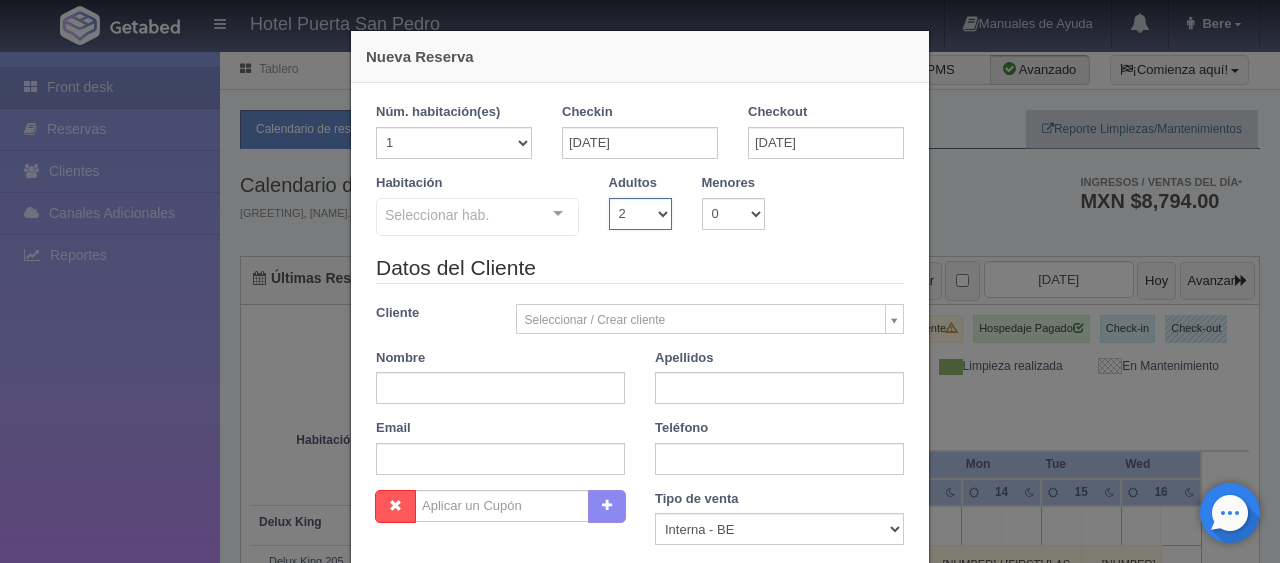click on "1   2   3   4   5   6   7   8   9   10" at bounding box center [640, 214] 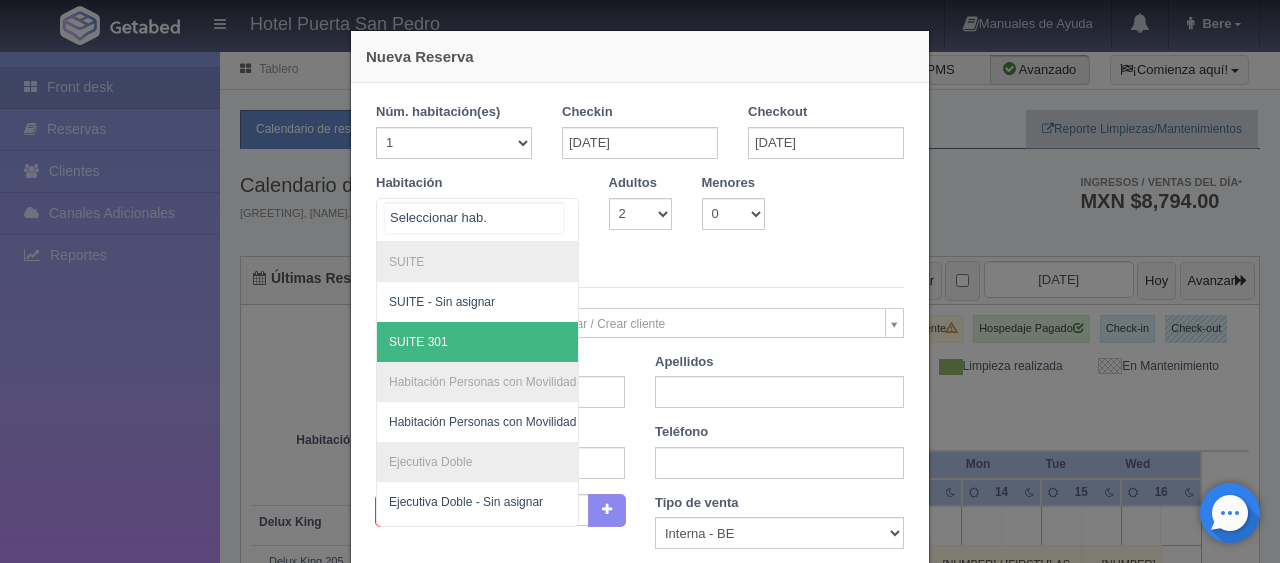scroll, scrollTop: 400, scrollLeft: 0, axis: vertical 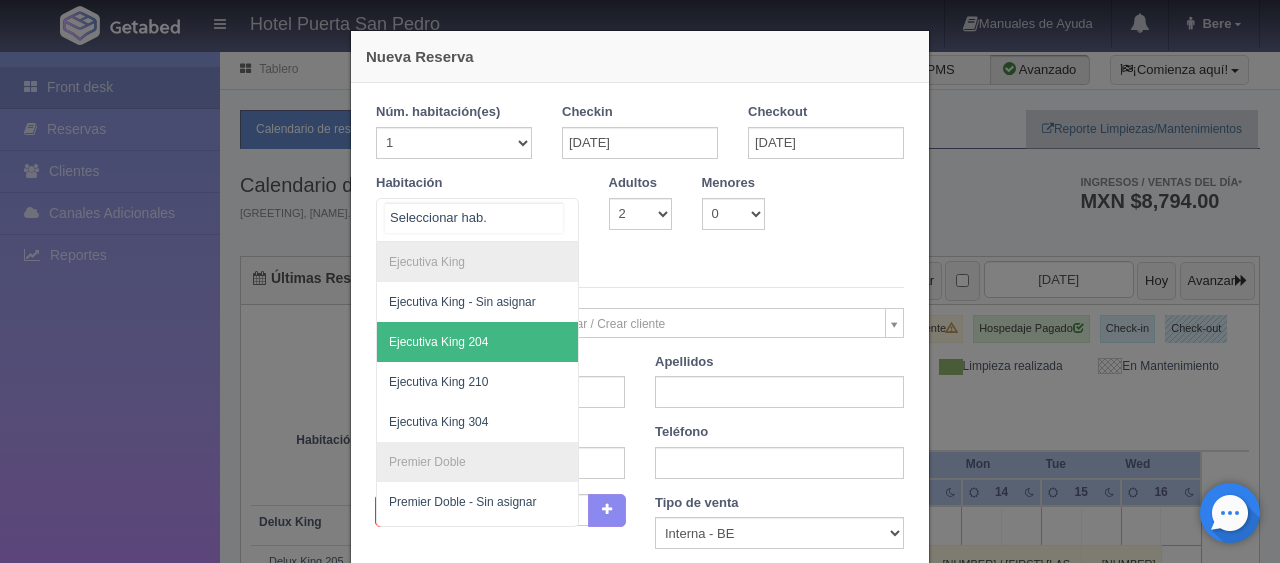 click on "Ejecutiva King 204" at bounding box center (545, 342) 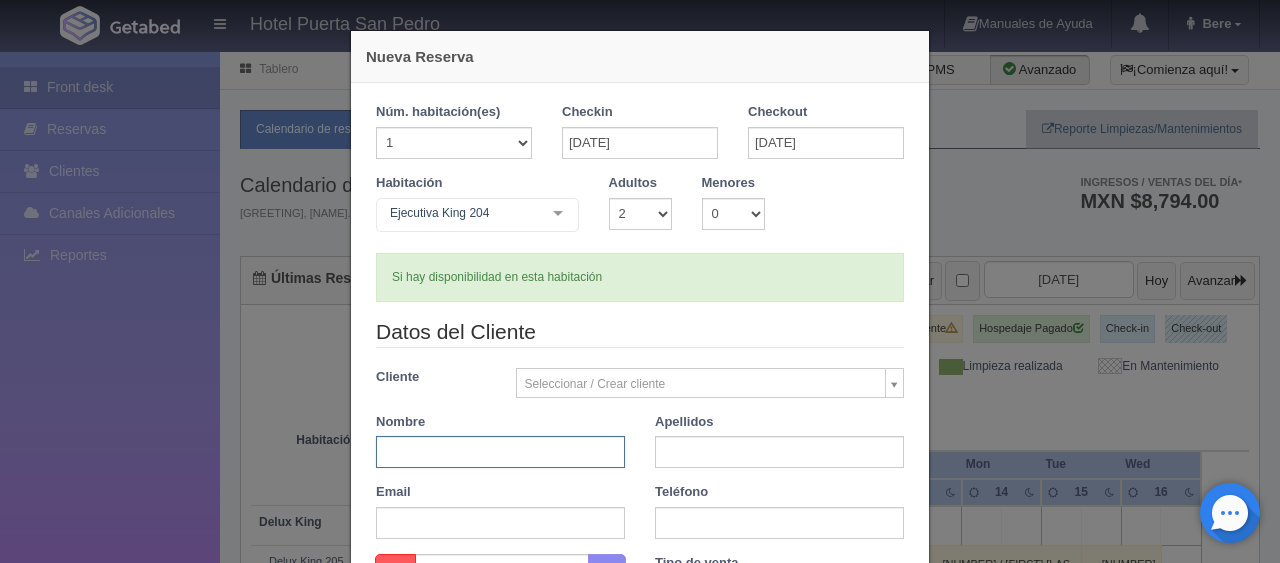 click at bounding box center (500, 452) 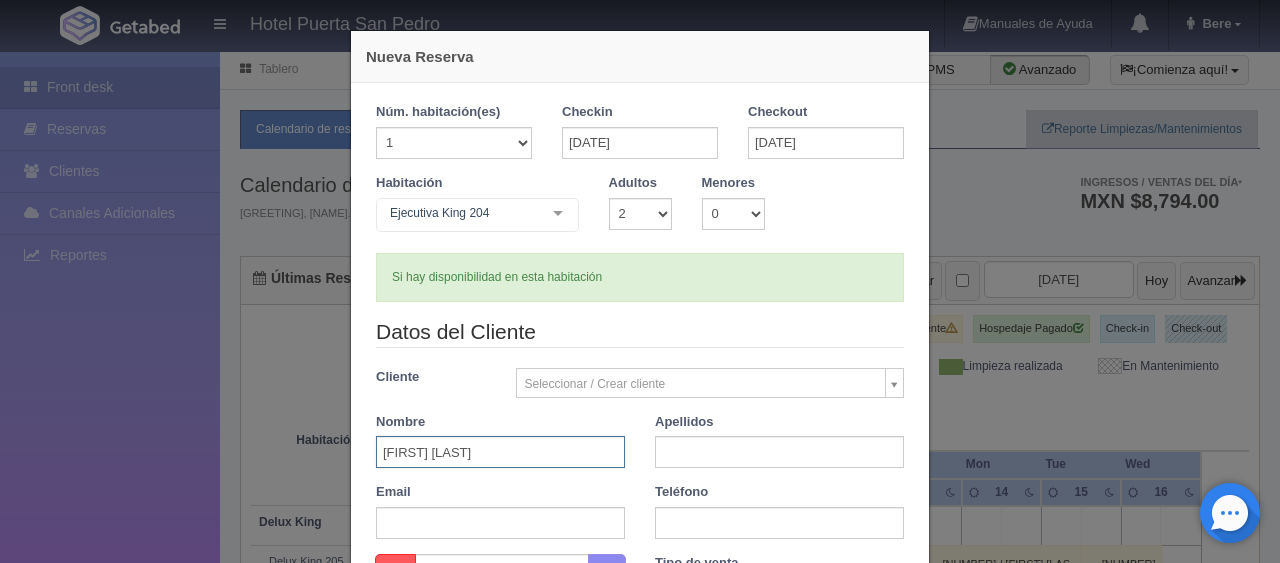 drag, startPoint x: 458, startPoint y: 458, endPoint x: 406, endPoint y: 459, distance: 52.009613 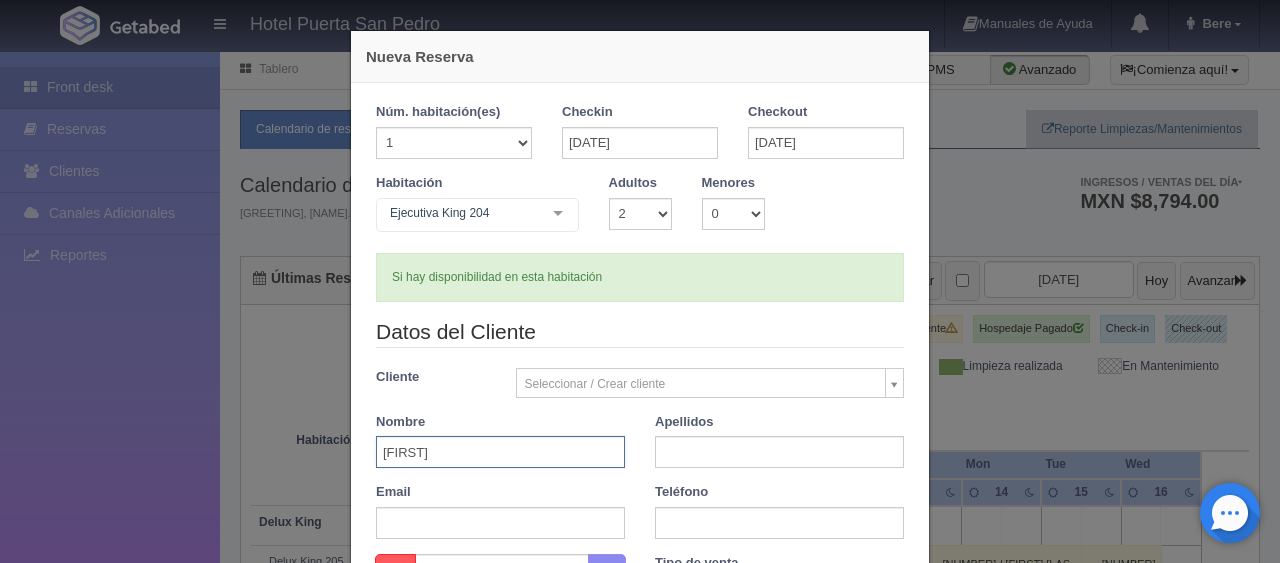 type on "Karla" 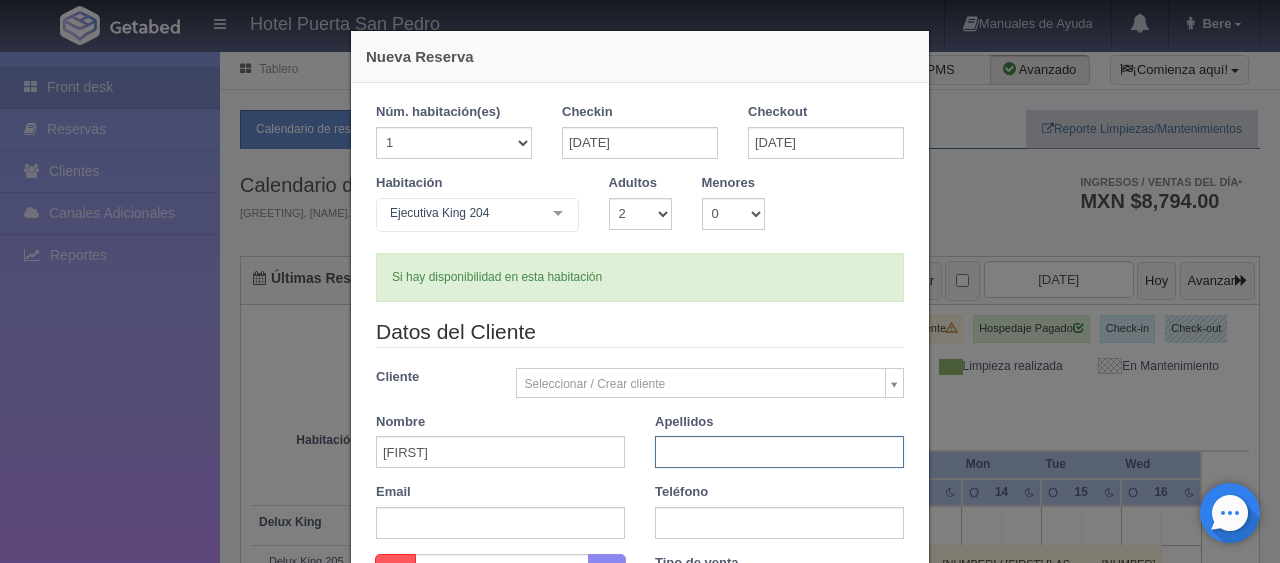 paste on "Gomez" 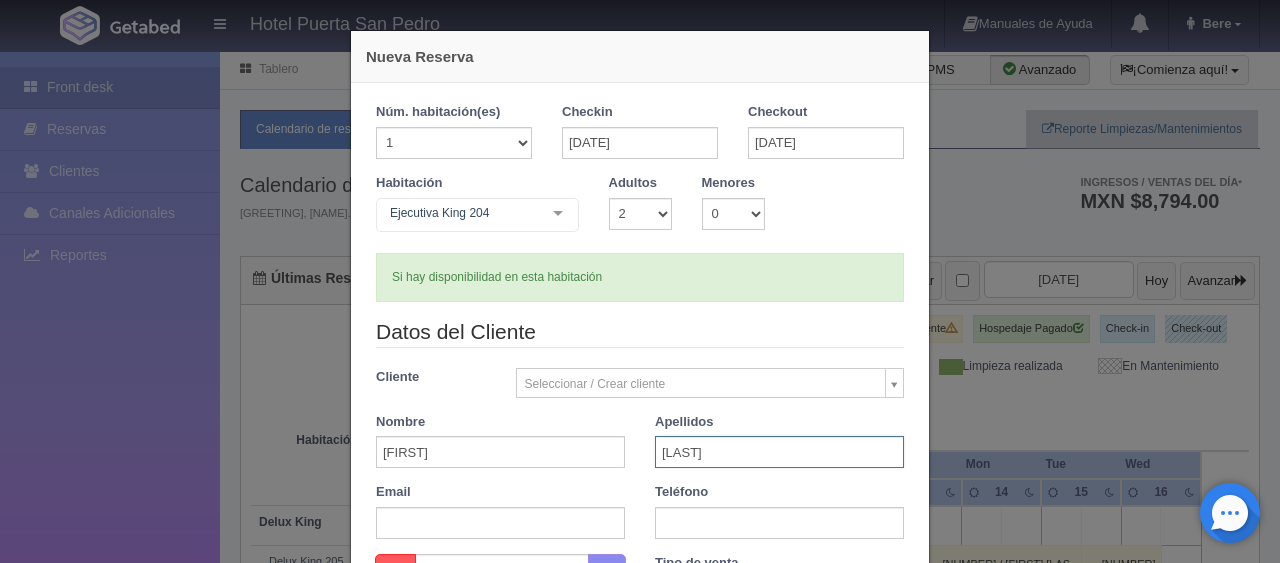 type on "Gomez" 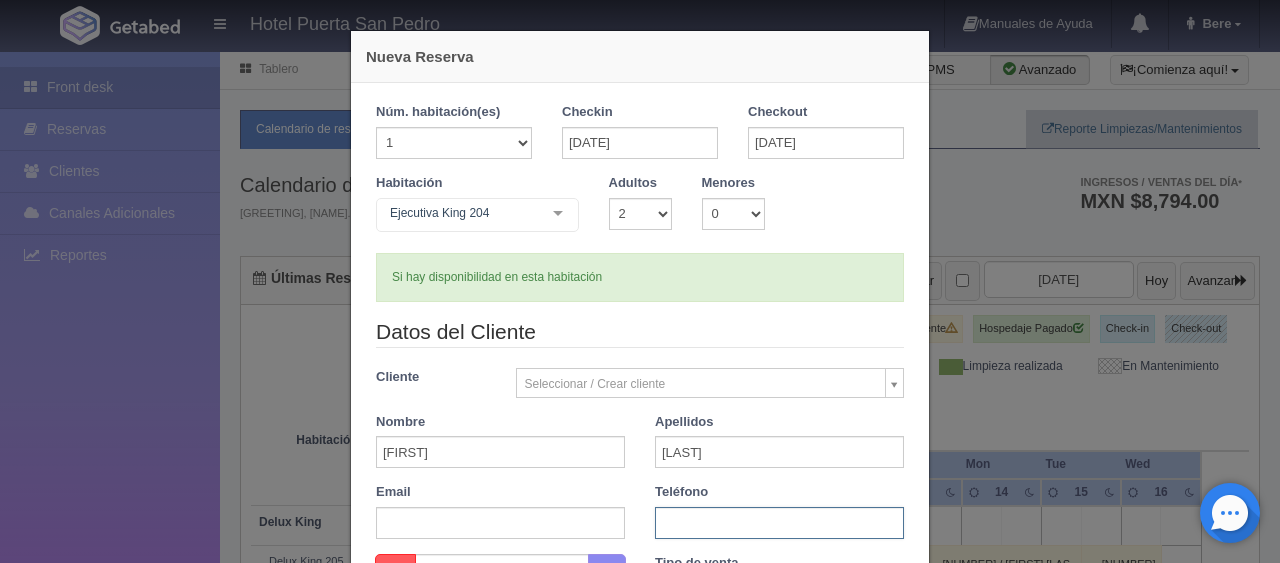 click at bounding box center (779, 523) 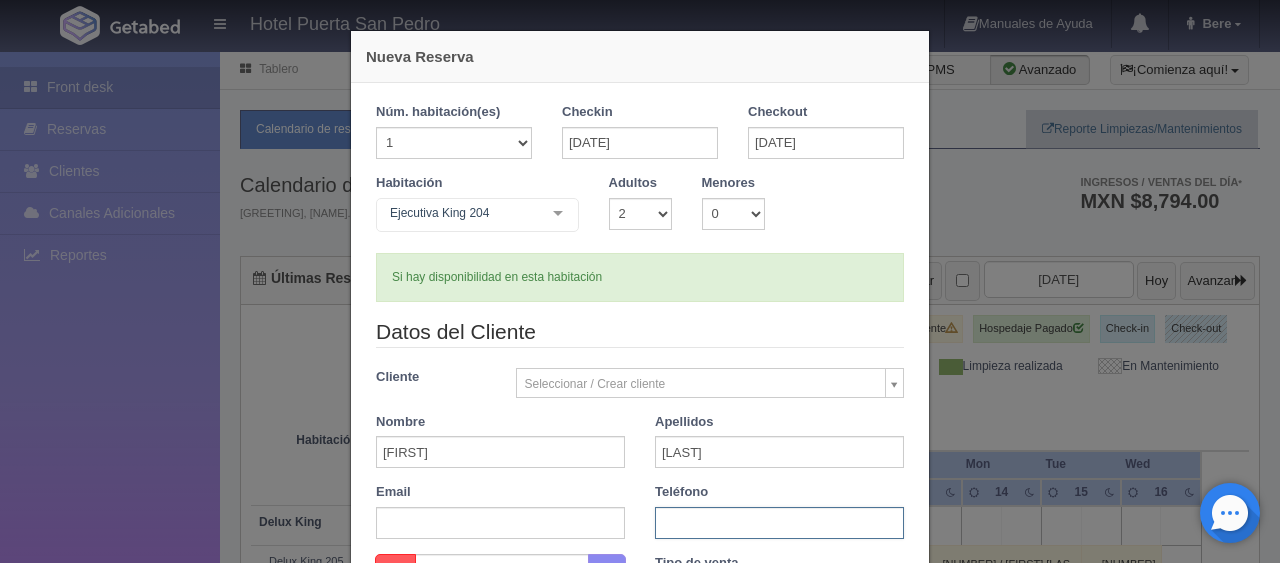 click at bounding box center (779, 523) 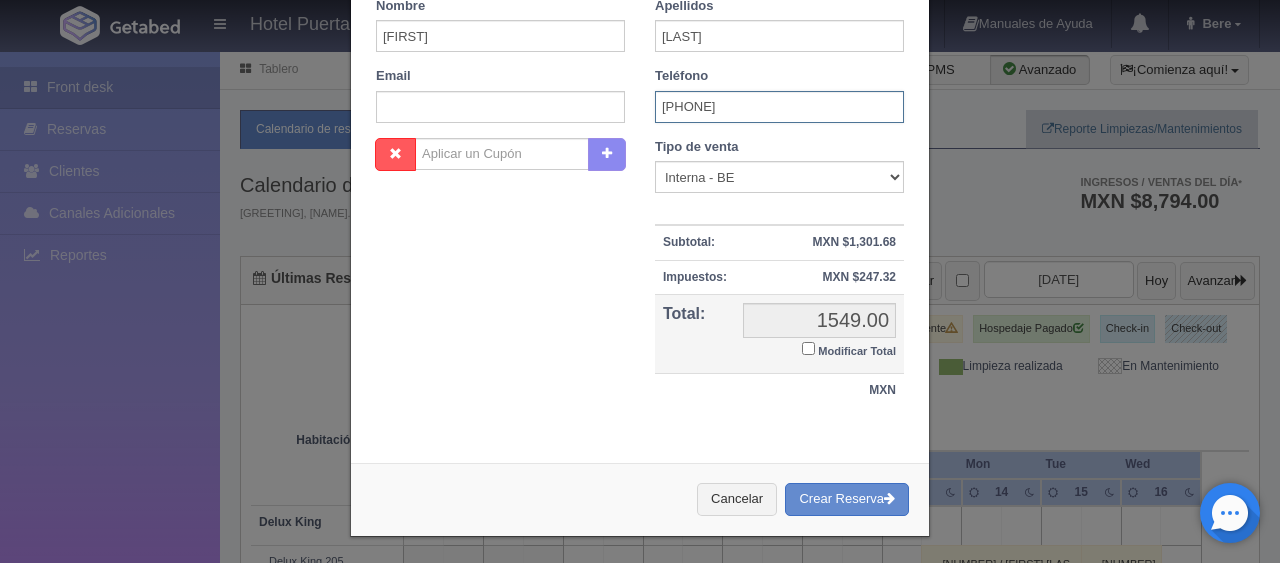 type on "524775875161" 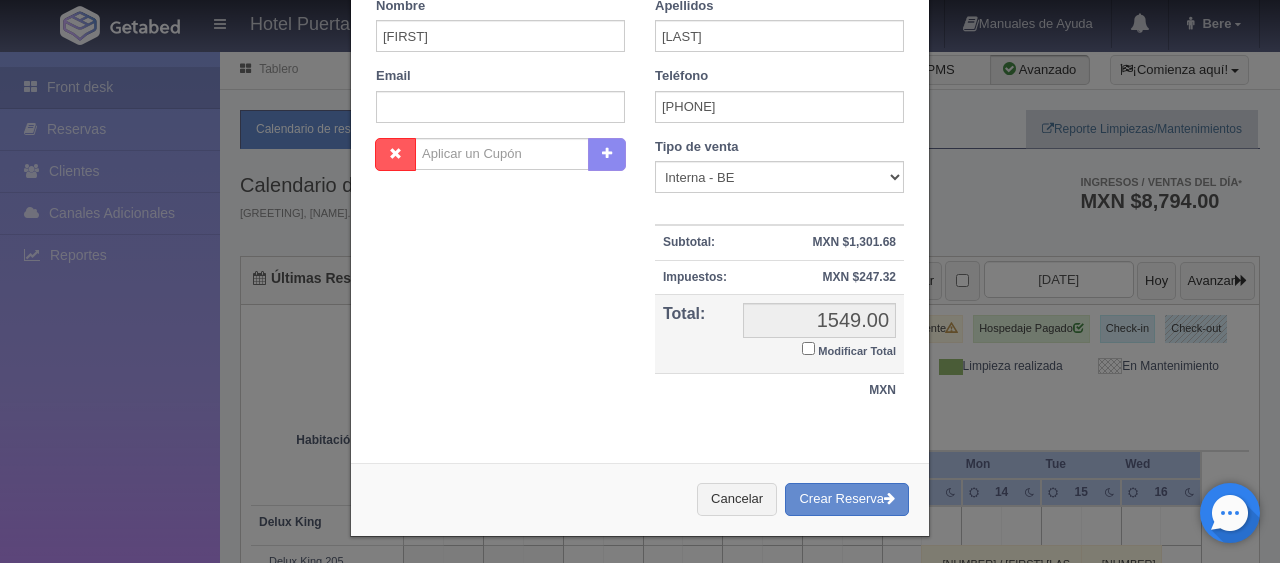 click on "Modificar Total" at bounding box center [857, 351] 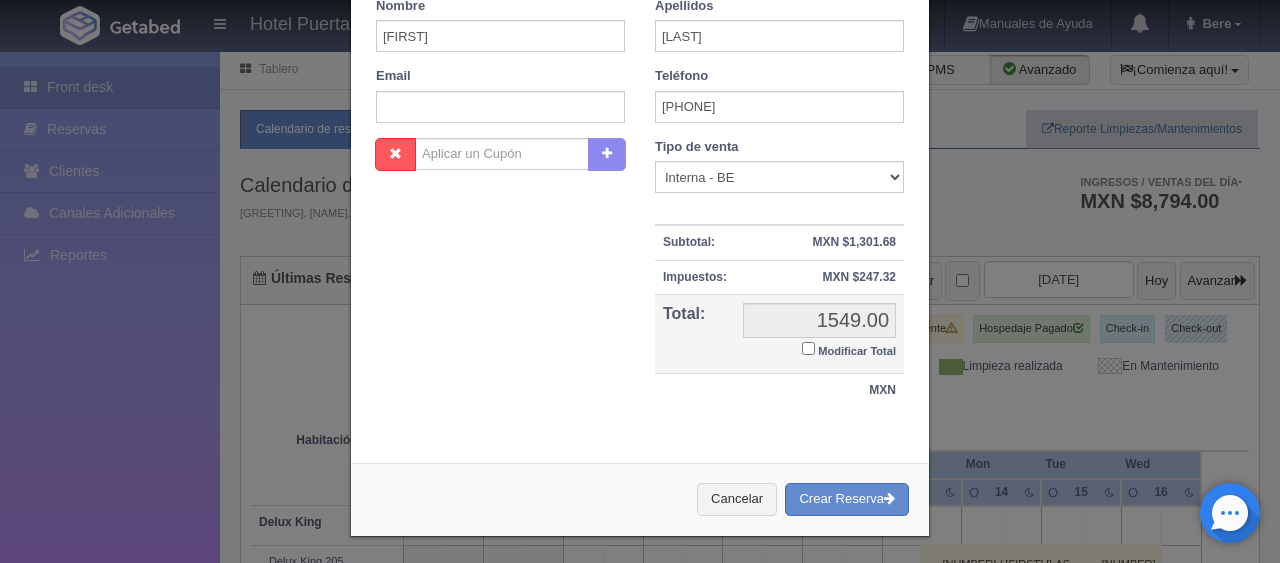 click on "Modificar Total" at bounding box center [808, 348] 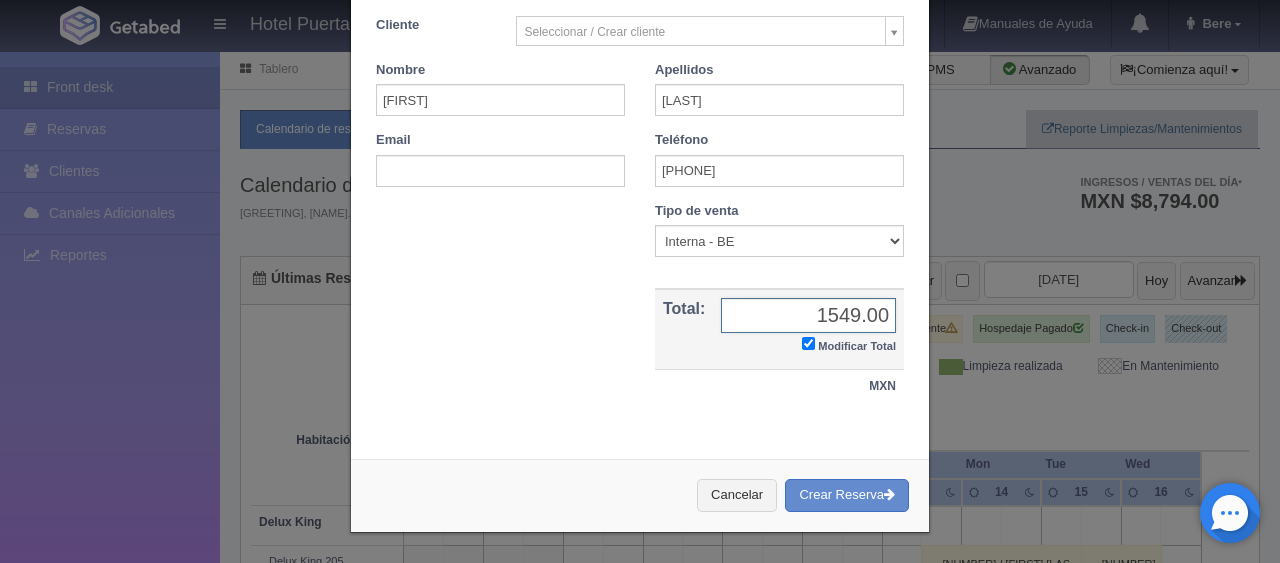 scroll, scrollTop: 348, scrollLeft: 0, axis: vertical 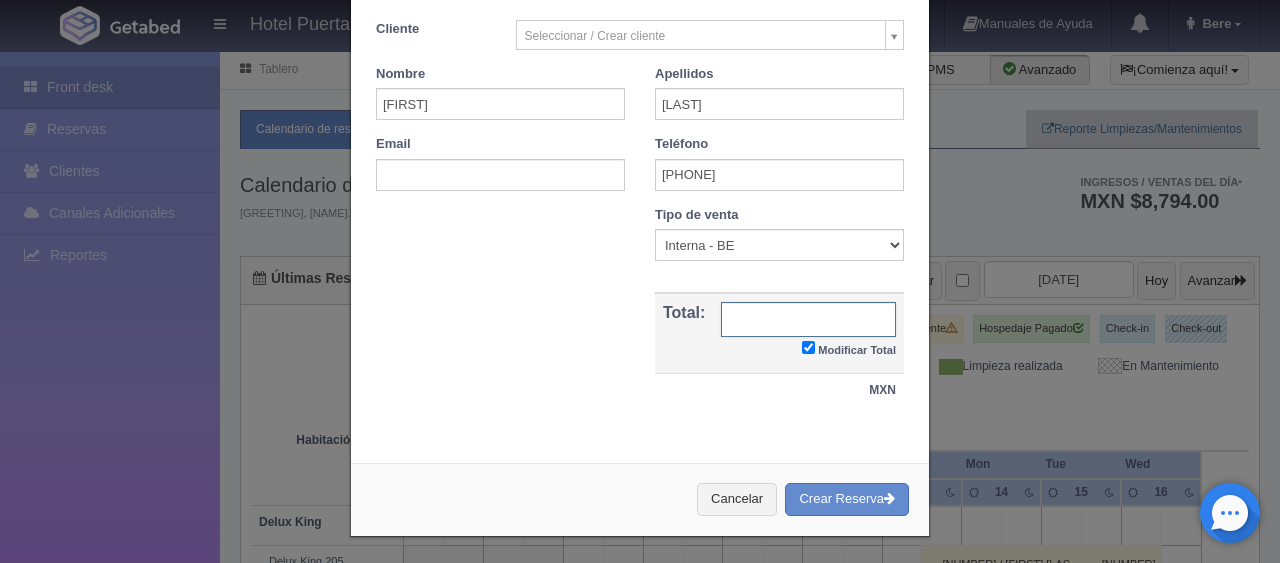 type 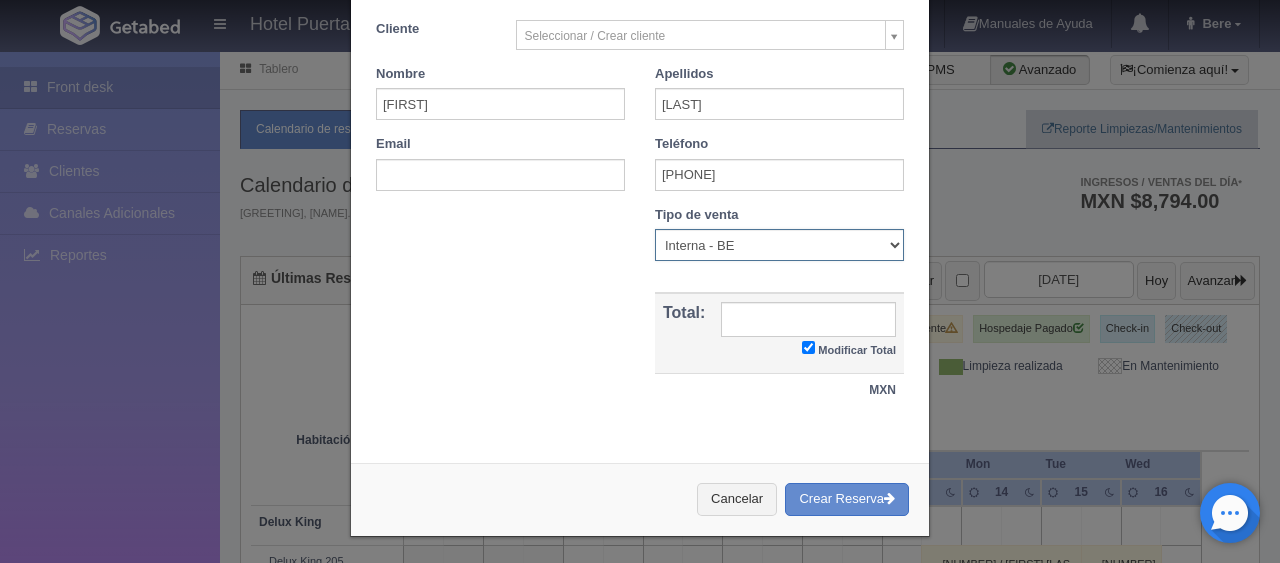 click on "Correo Electronico   Interna - BE   Llamada   OTA Externa   Otro   WALK IN" at bounding box center (779, 245) 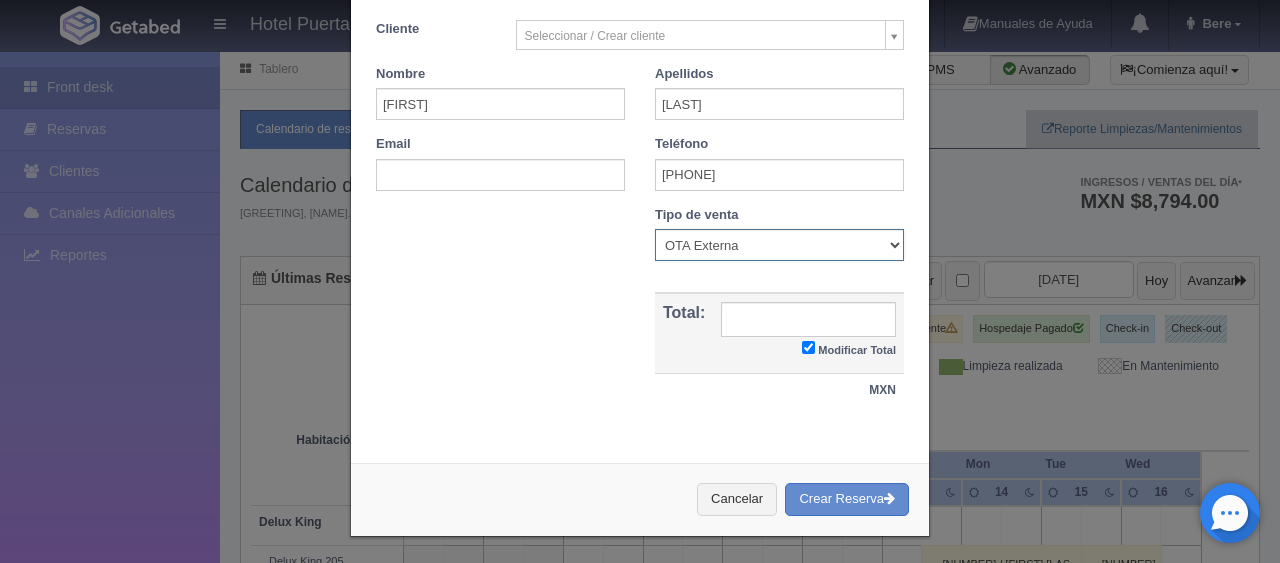 click on "Correo Electronico   Interna - BE   Llamada   OTA Externa   Otro   WALK IN" at bounding box center [779, 245] 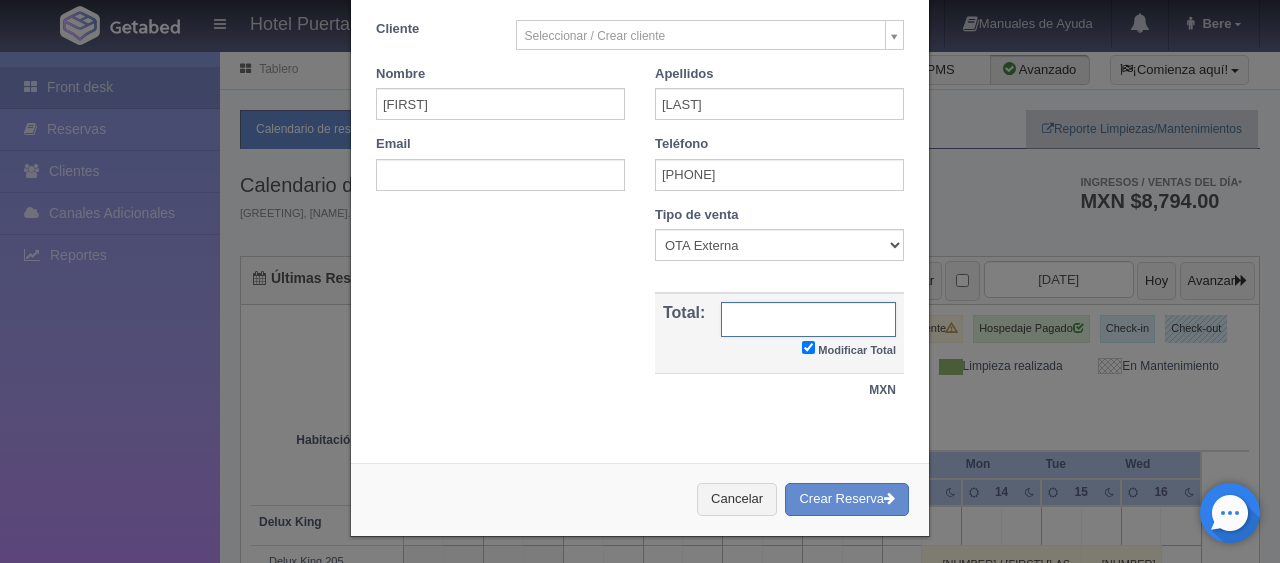 click at bounding box center (808, 319) 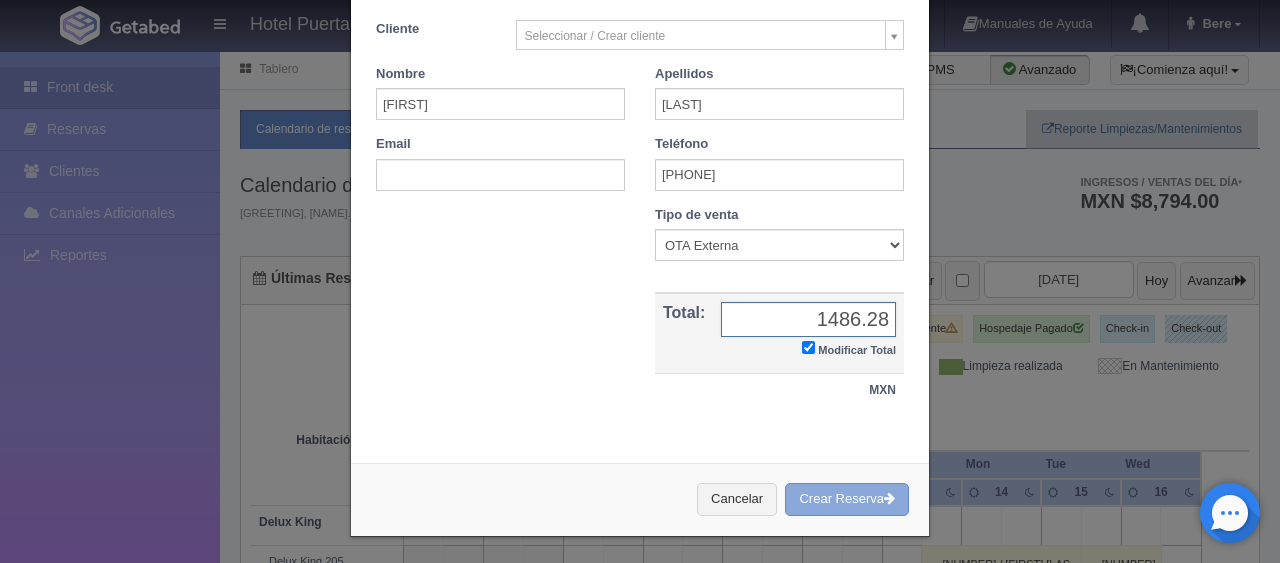type on "1486.28" 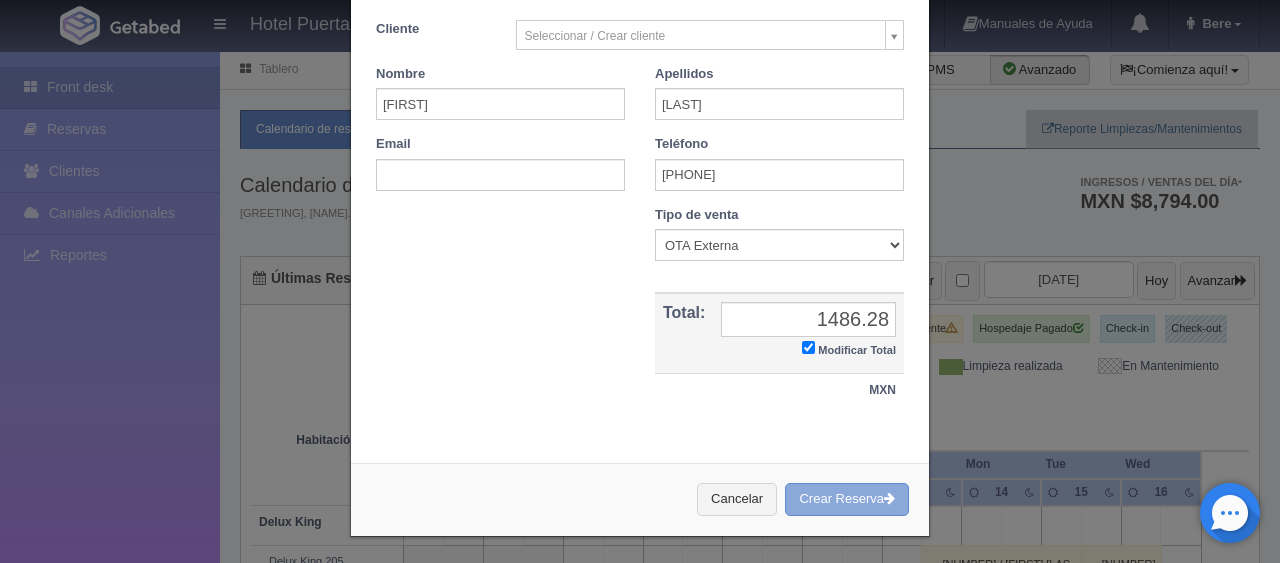 click on "Crear Reserva" at bounding box center (847, 499) 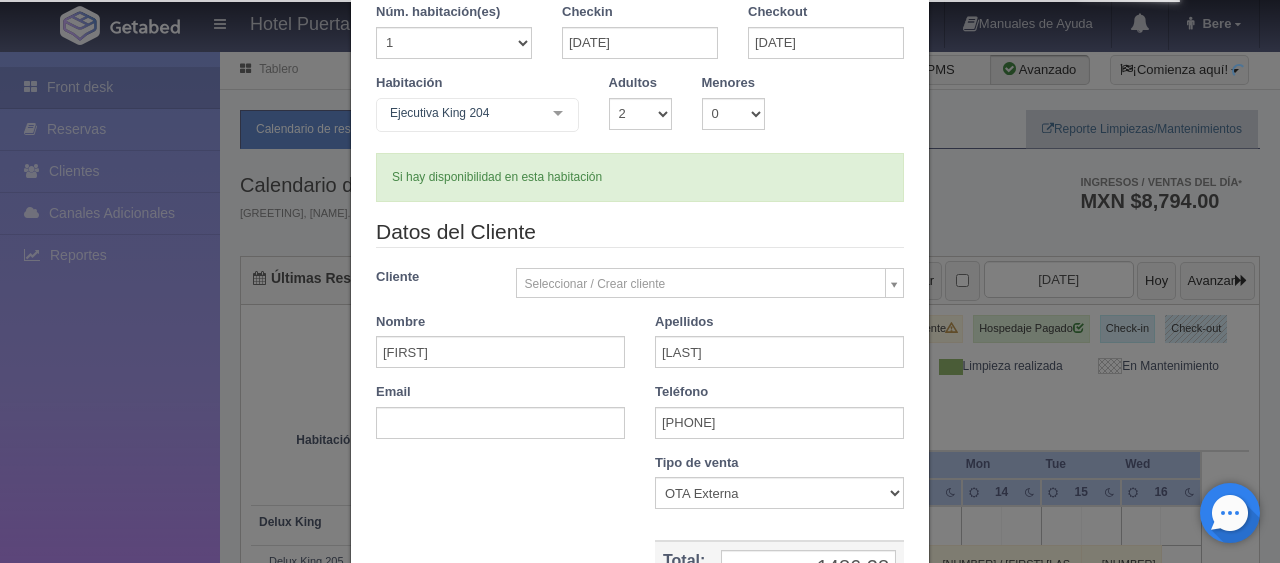 scroll, scrollTop: 0, scrollLeft: 0, axis: both 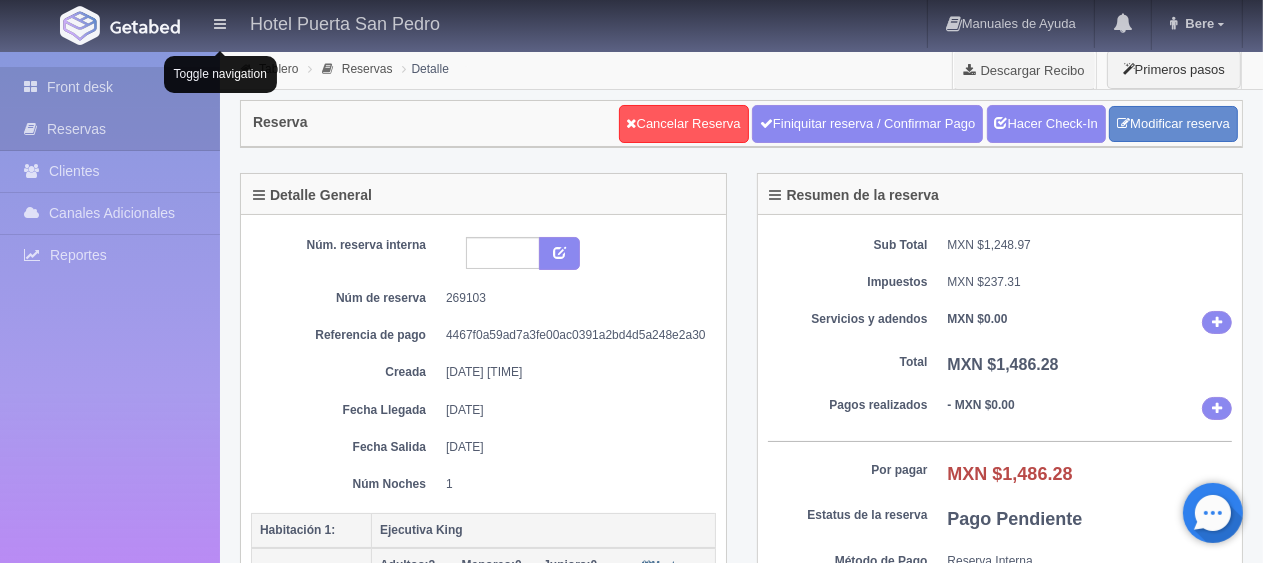 click on "Front desk" at bounding box center [110, 87] 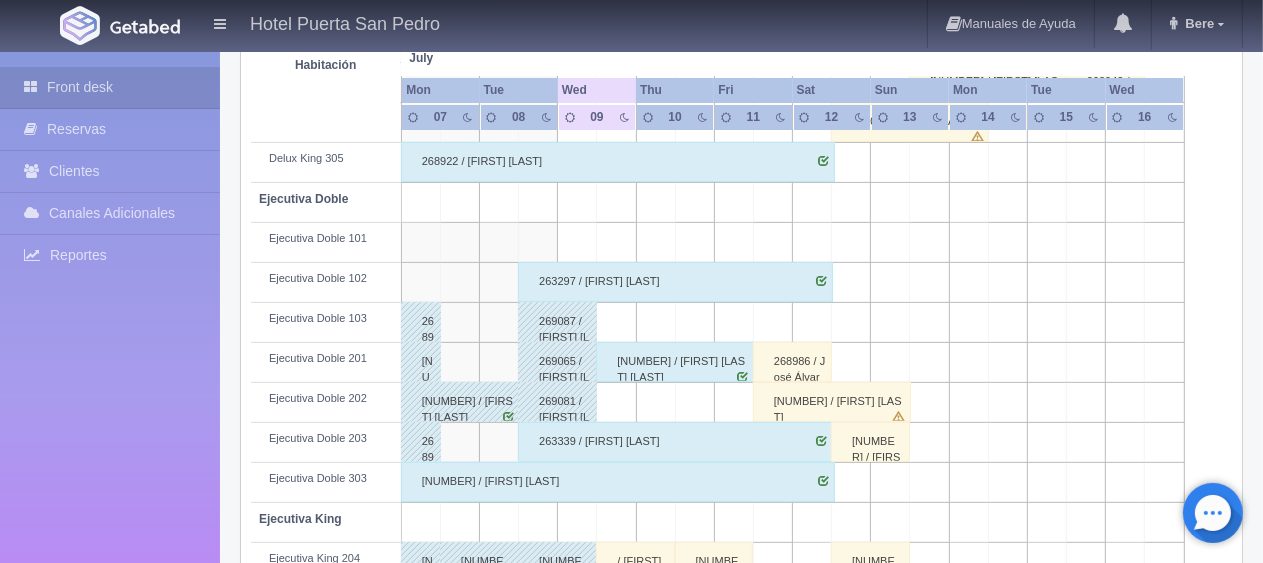 scroll, scrollTop: 1066, scrollLeft: 0, axis: vertical 